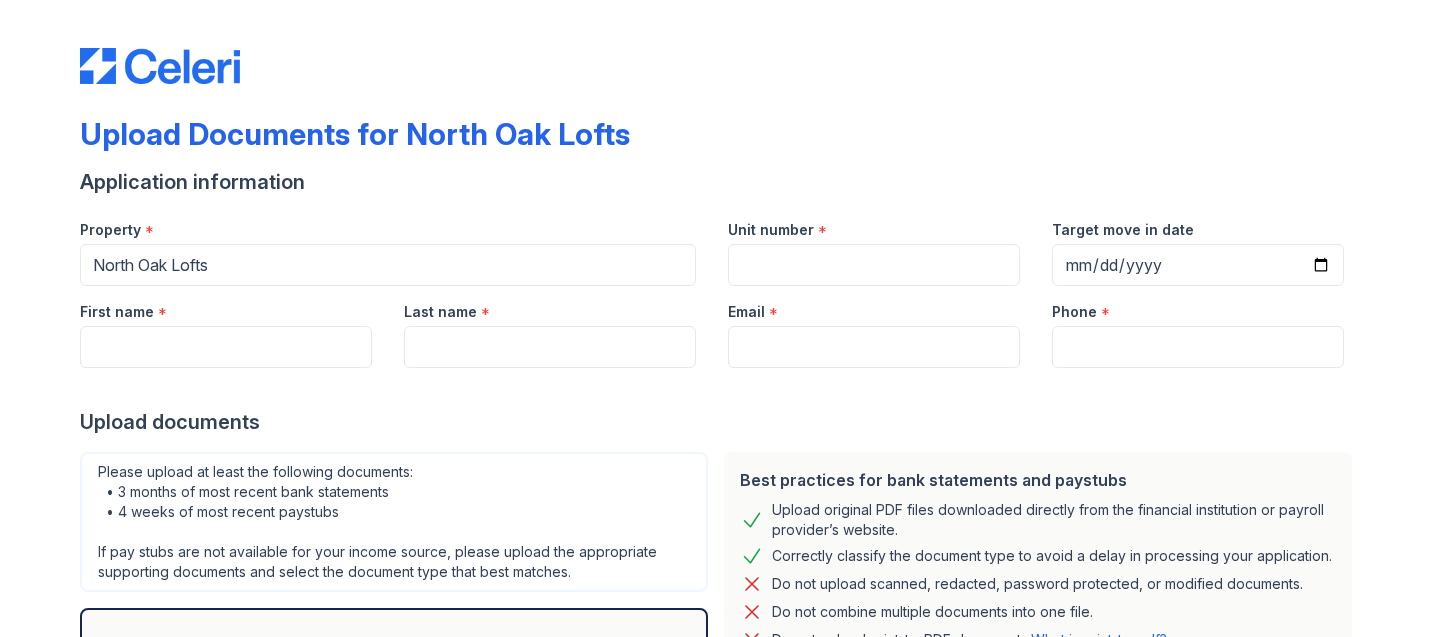 scroll, scrollTop: 0, scrollLeft: 0, axis: both 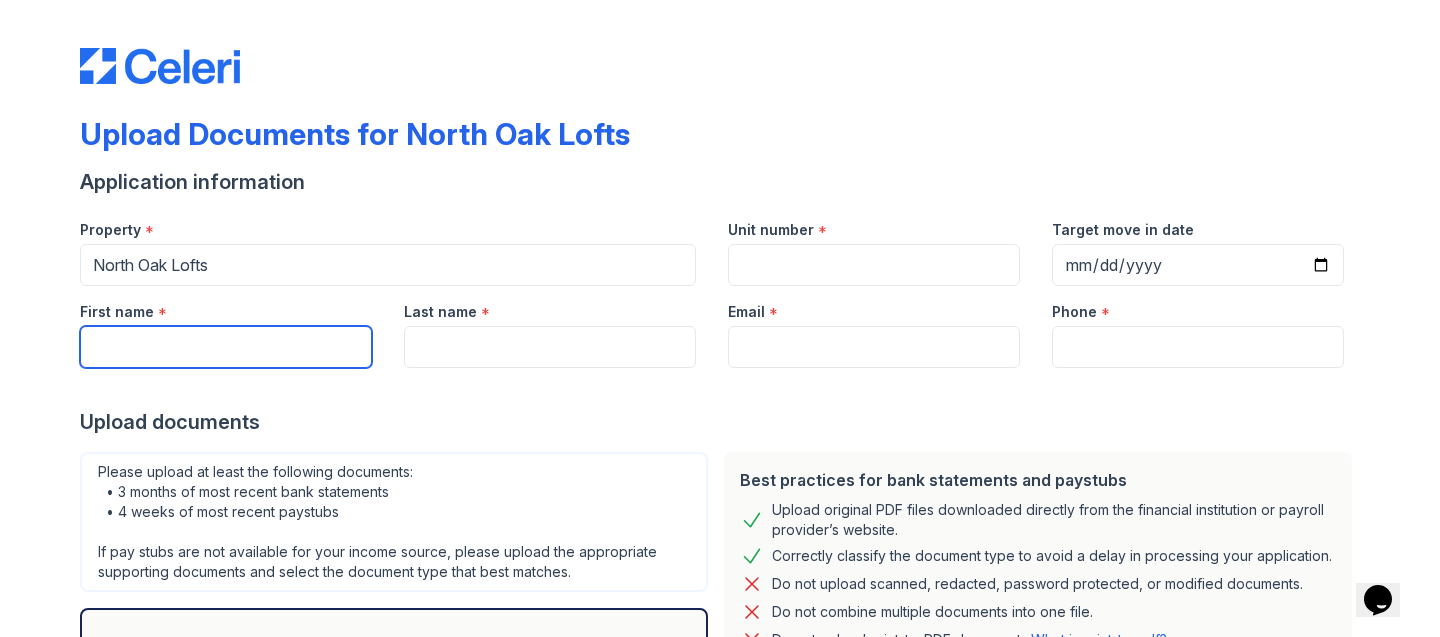 click on "First name" at bounding box center [226, 347] 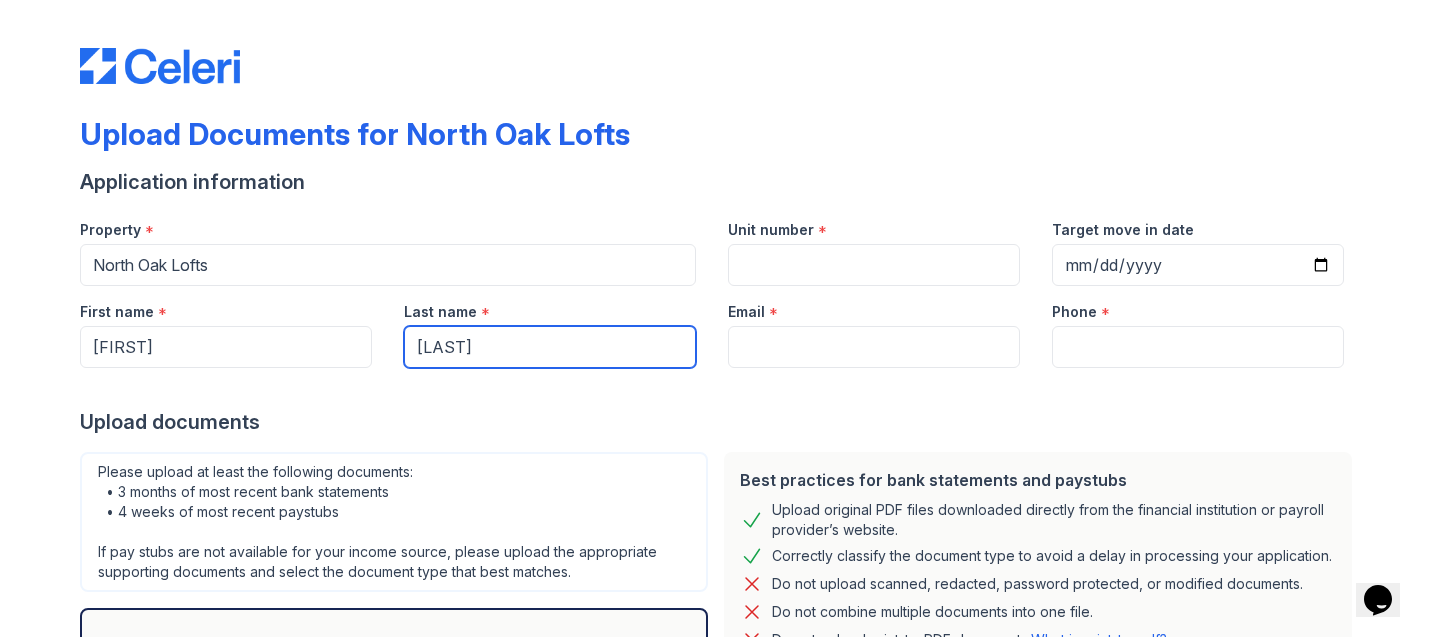 type on "almarsh@msn.com" 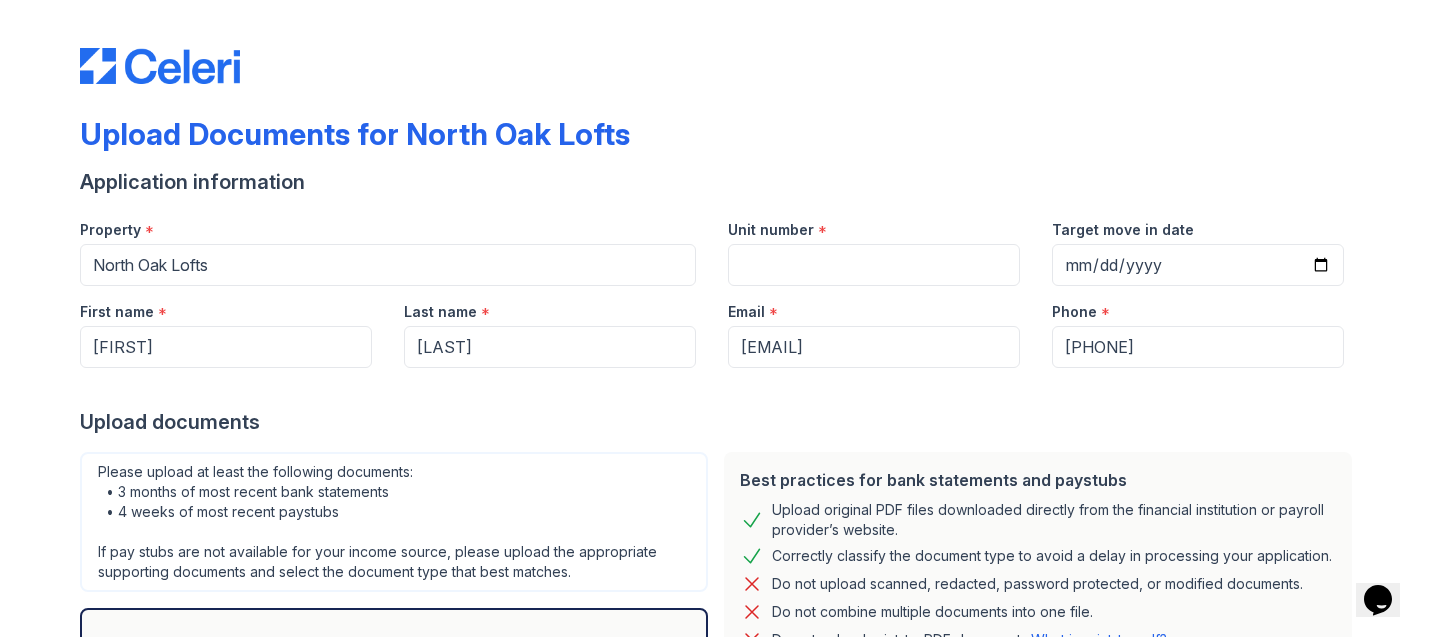 click at bounding box center (720, 388) 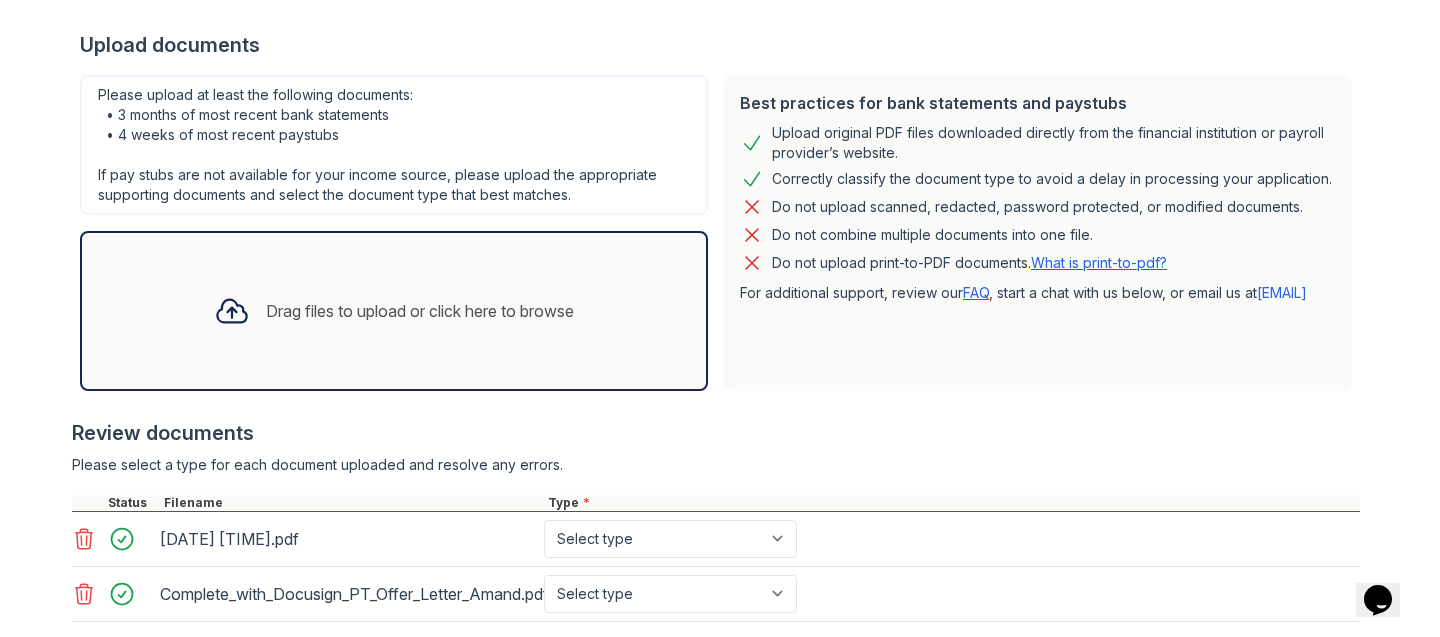 scroll, scrollTop: 498, scrollLeft: 0, axis: vertical 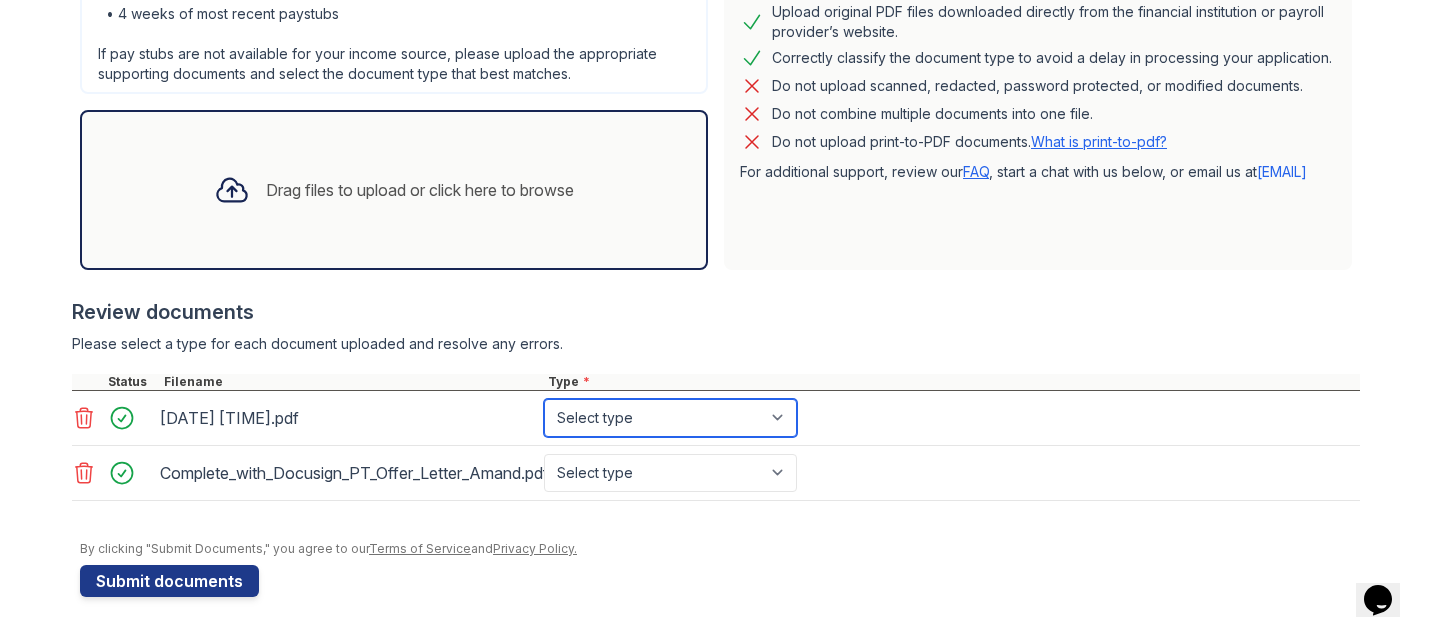 click on "Select type
Paystub
Bank Statement
Offer Letter
Tax Documents
Benefit Award Letter
Investment Account Statement
Other" at bounding box center [670, 418] 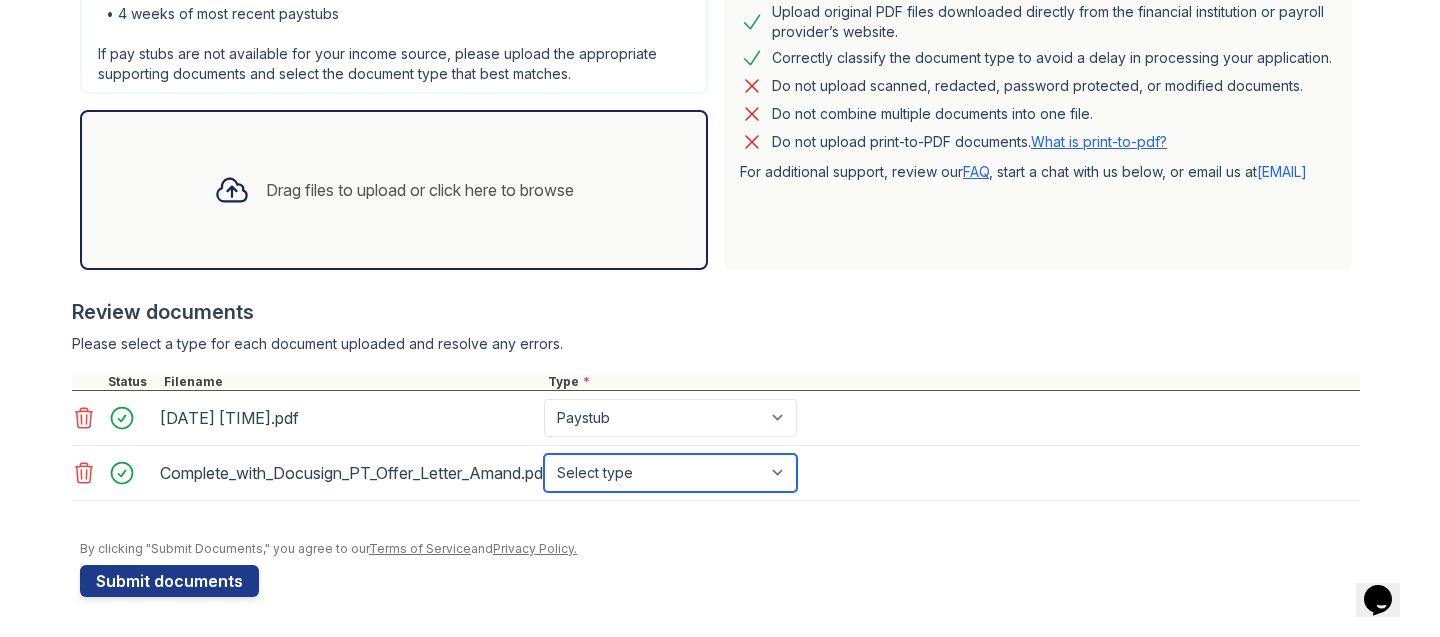 click on "Select type
Paystub
Bank Statement
Offer Letter
Tax Documents
Benefit Award Letter
Investment Account Statement
Other" at bounding box center [670, 473] 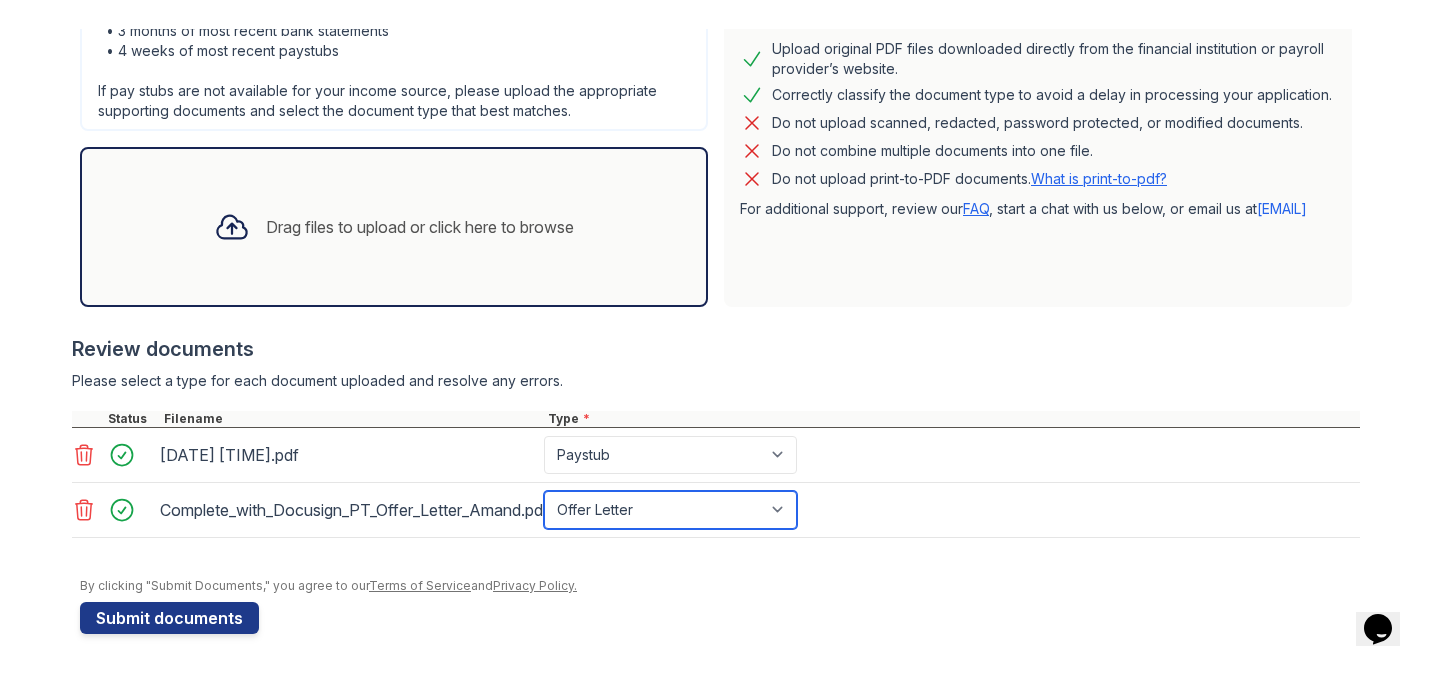 scroll, scrollTop: 498, scrollLeft: 0, axis: vertical 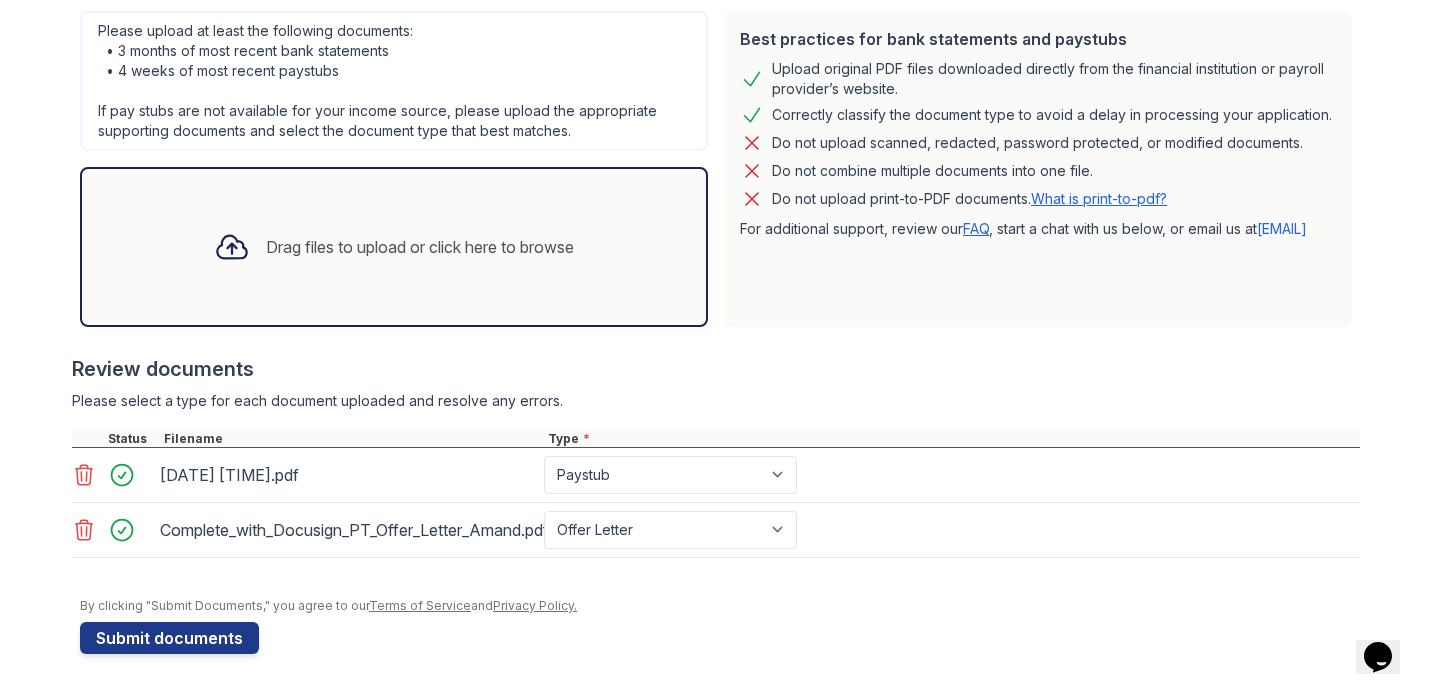 click on "Drag files to upload or click here to browse" at bounding box center [420, 247] 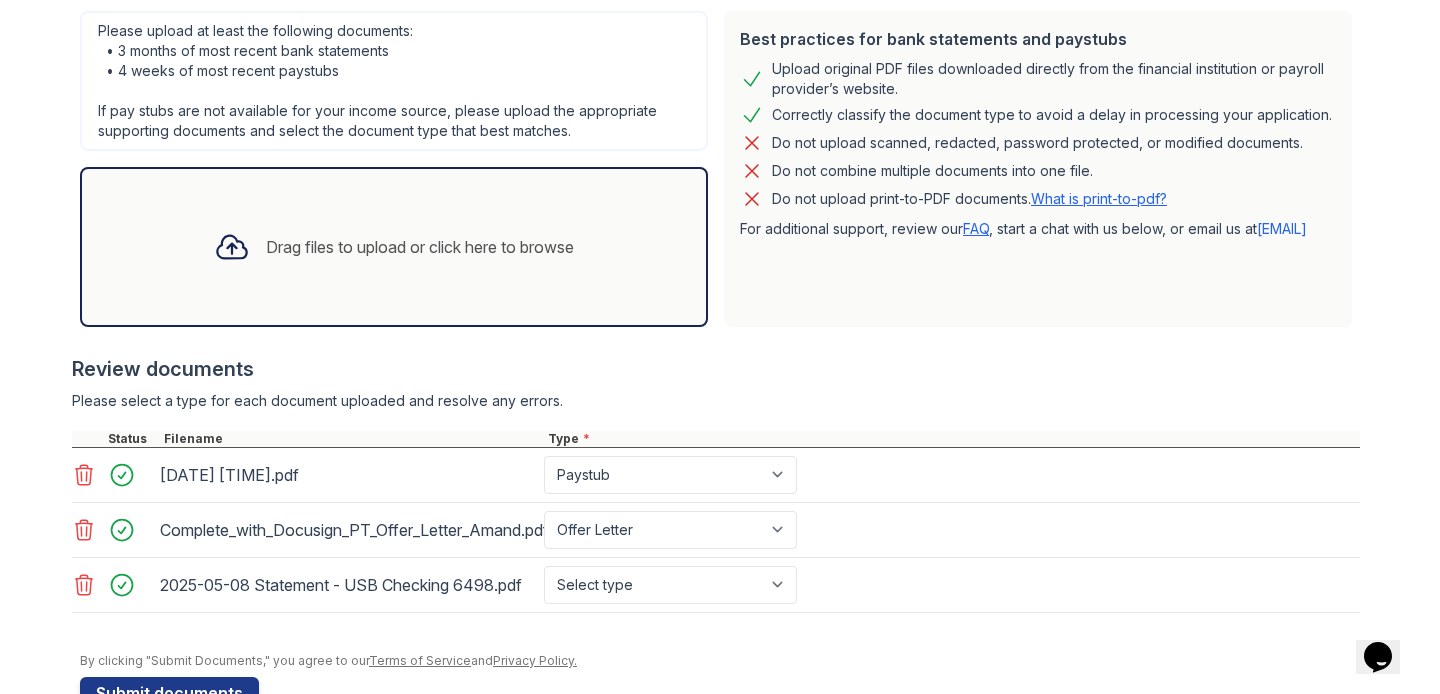 click on "Drag files to upload or click here to browse" at bounding box center (394, 247) 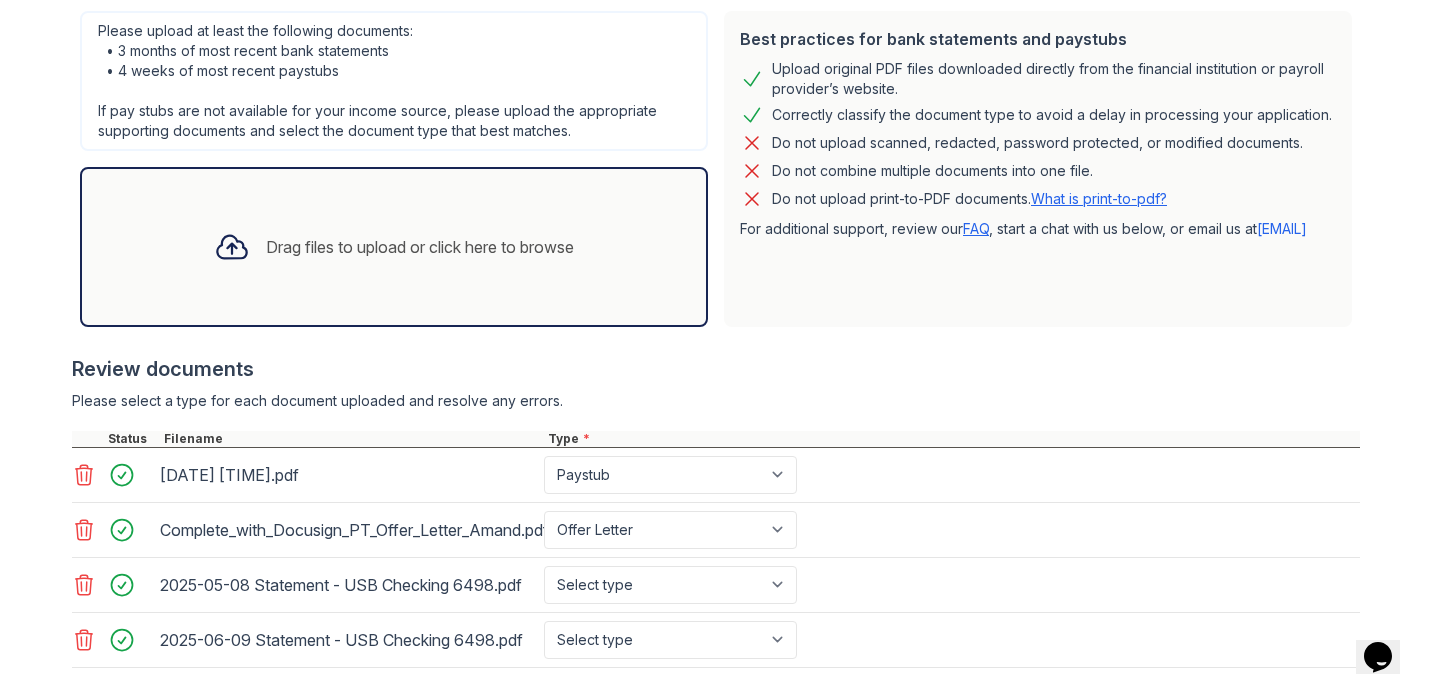 click on "Drag files to upload or click here to browse" at bounding box center (420, 247) 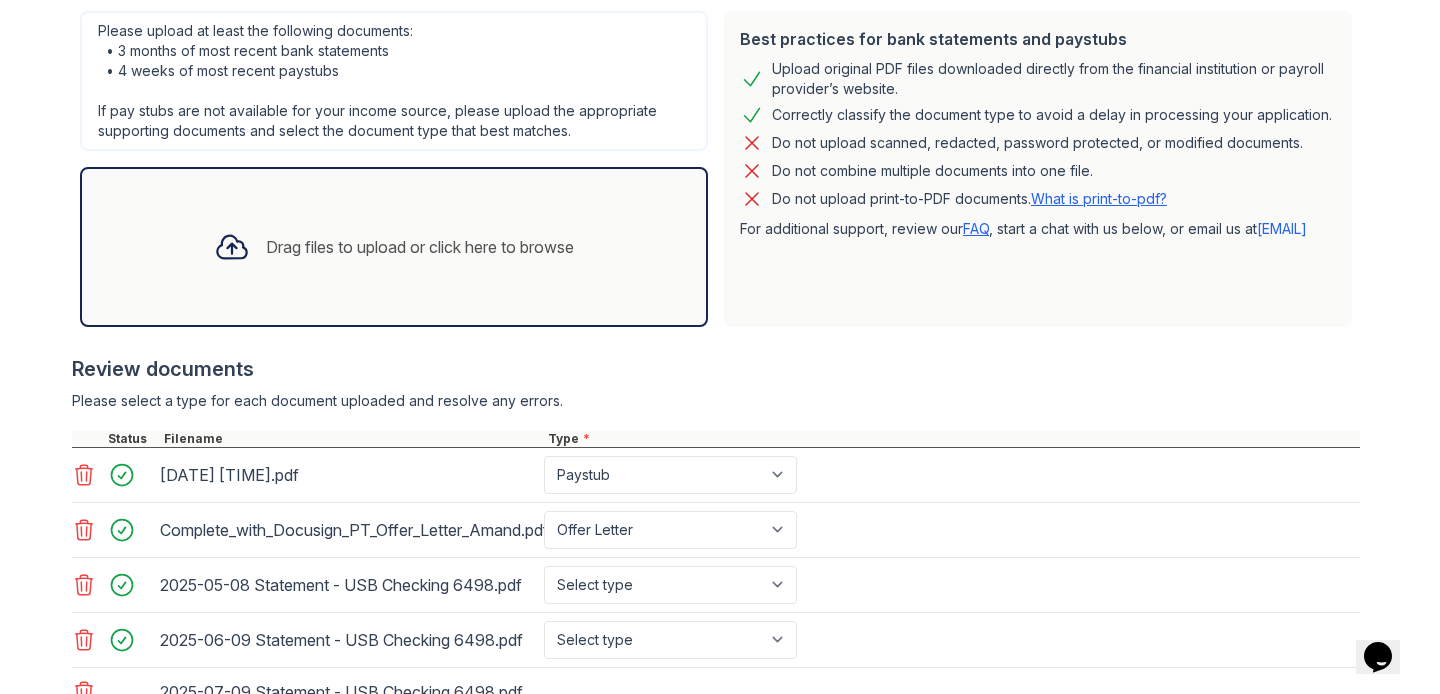 scroll, scrollTop: 600, scrollLeft: 0, axis: vertical 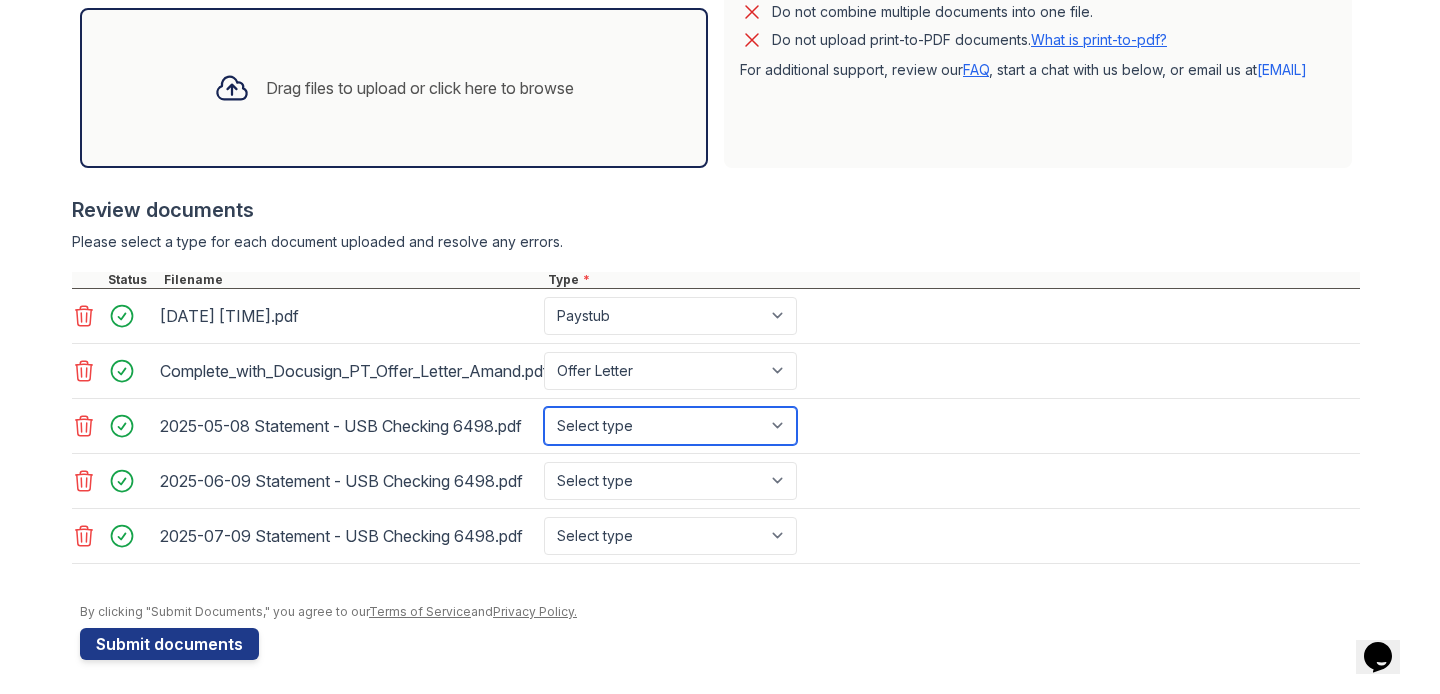 click on "Select type
Paystub
Bank Statement
Offer Letter
Tax Documents
Benefit Award Letter
Investment Account Statement
Other" at bounding box center (670, 426) 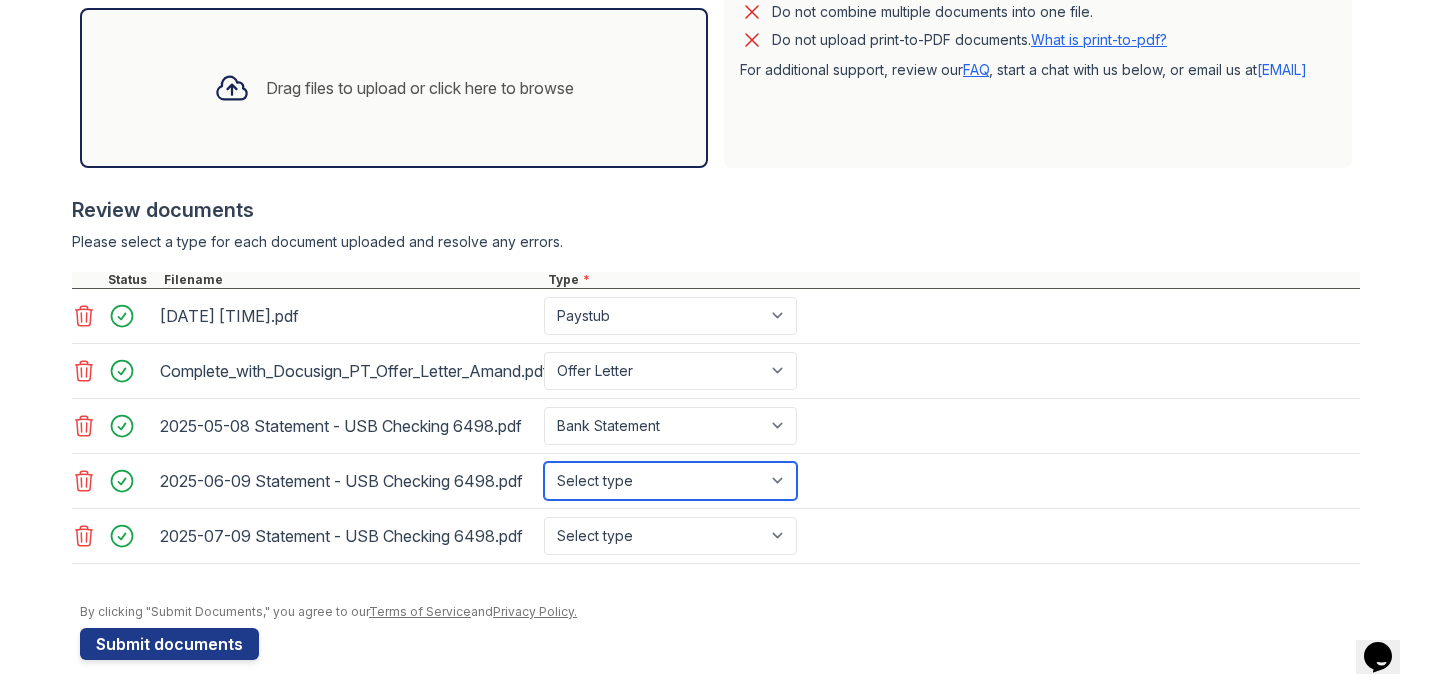 click on "Select type
Paystub
Bank Statement
Offer Letter
Tax Documents
Benefit Award Letter
Investment Account Statement
Other" at bounding box center [670, 481] 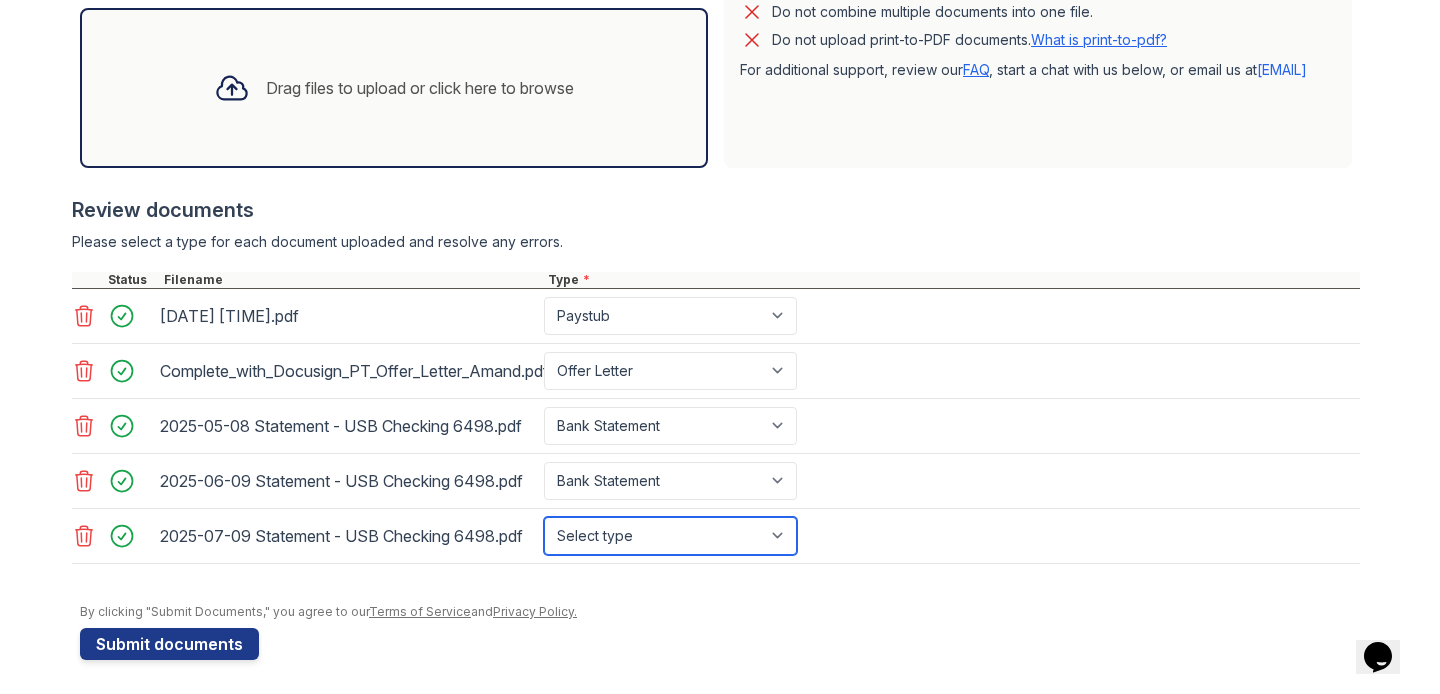 click on "Select type
Paystub
Bank Statement
Offer Letter
Tax Documents
Benefit Award Letter
Investment Account Statement
Other" at bounding box center [670, 536] 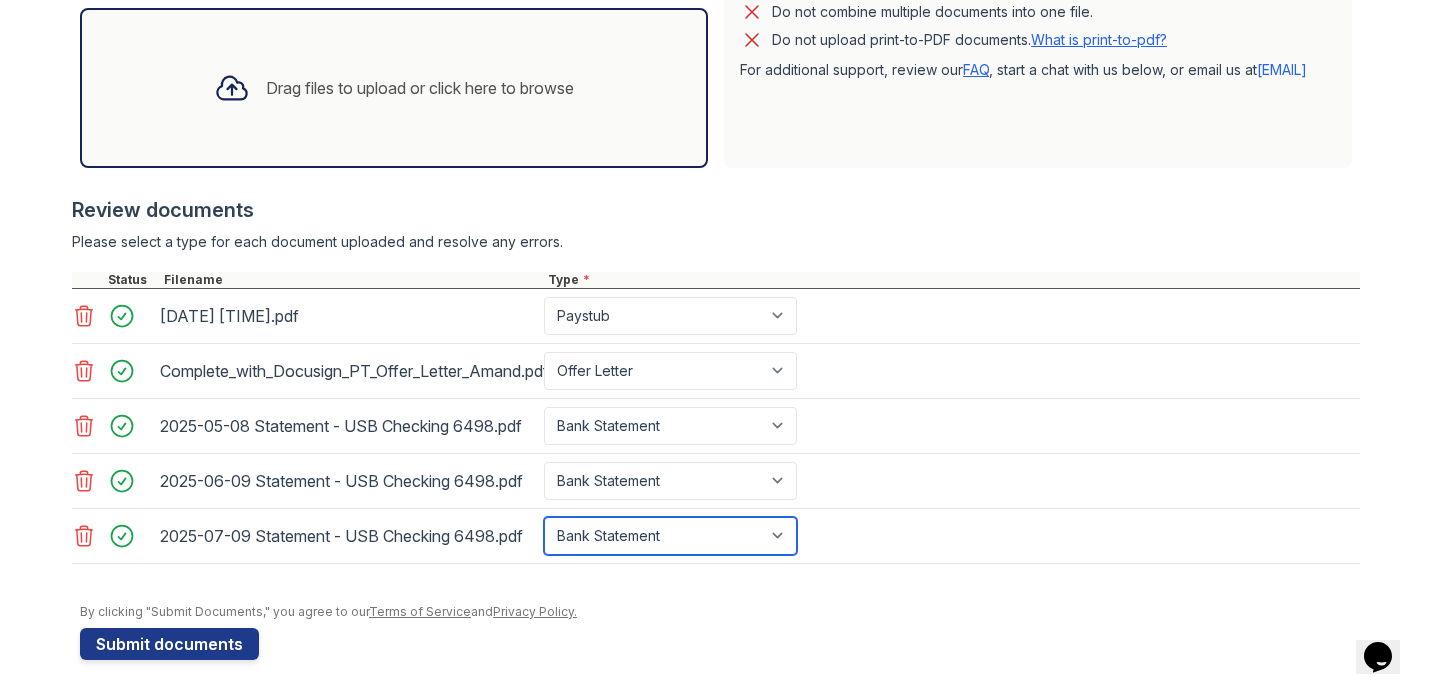 scroll, scrollTop: 606, scrollLeft: 0, axis: vertical 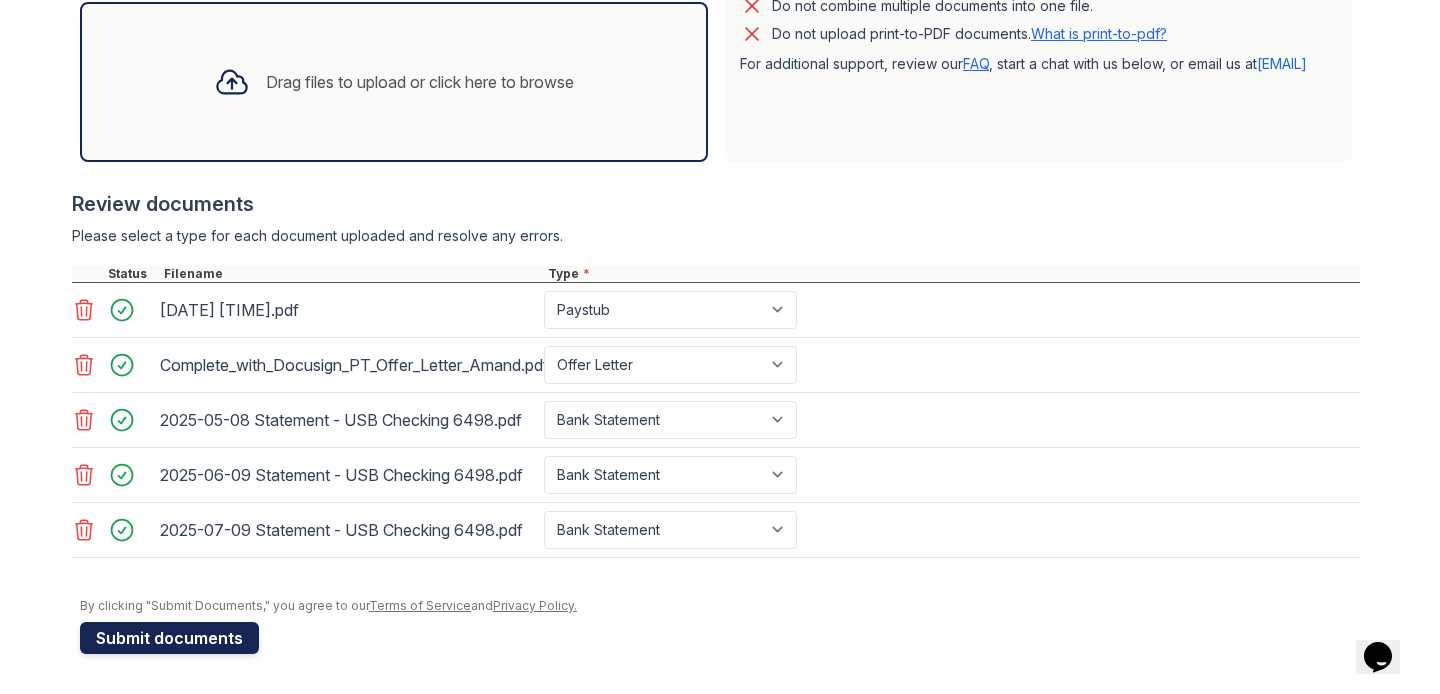 click on "Submit documents" at bounding box center (169, 638) 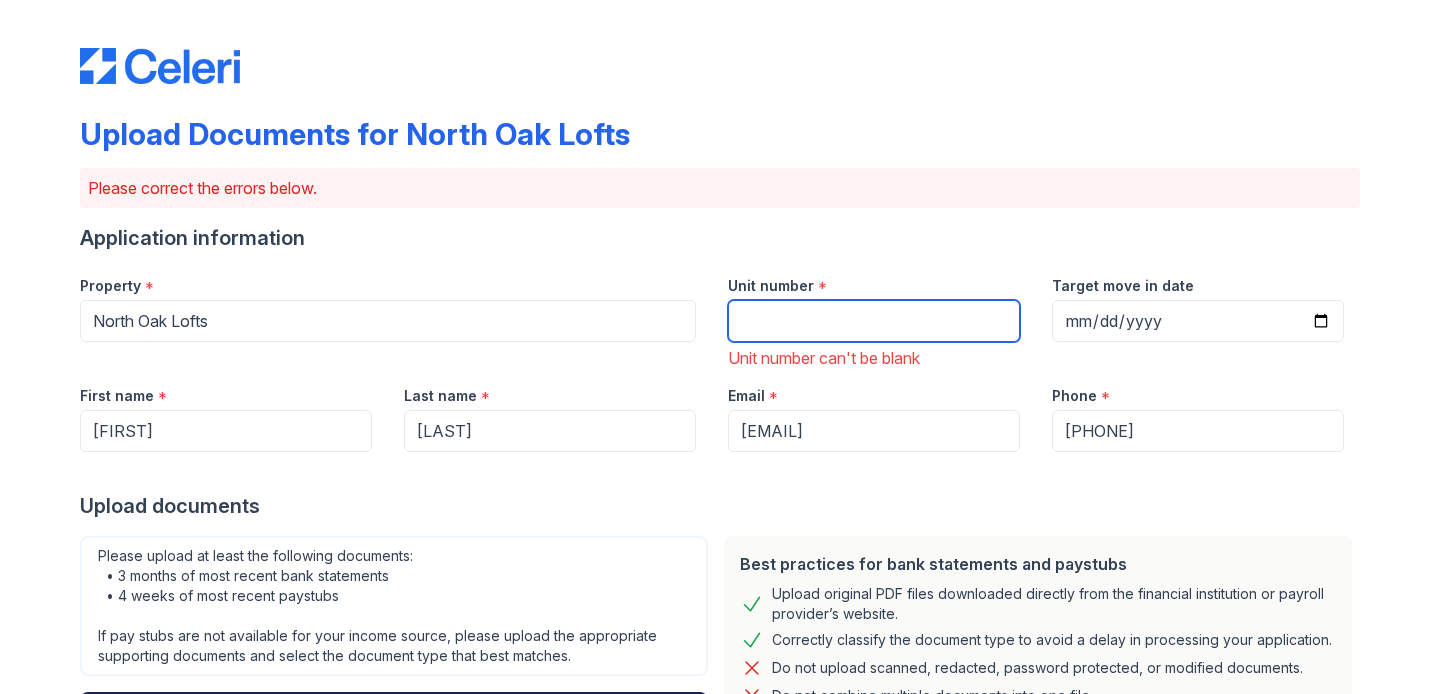 click on "Unit number" at bounding box center (874, 321) 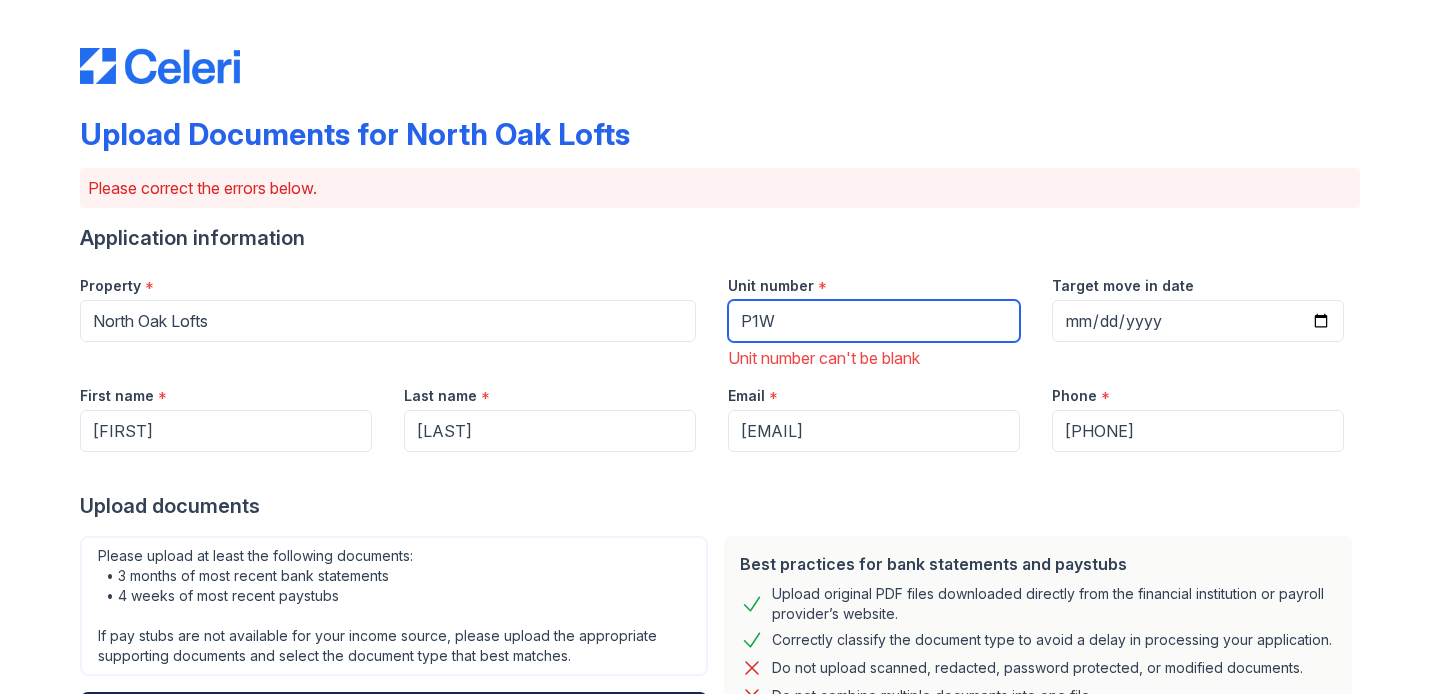 type on "P1W" 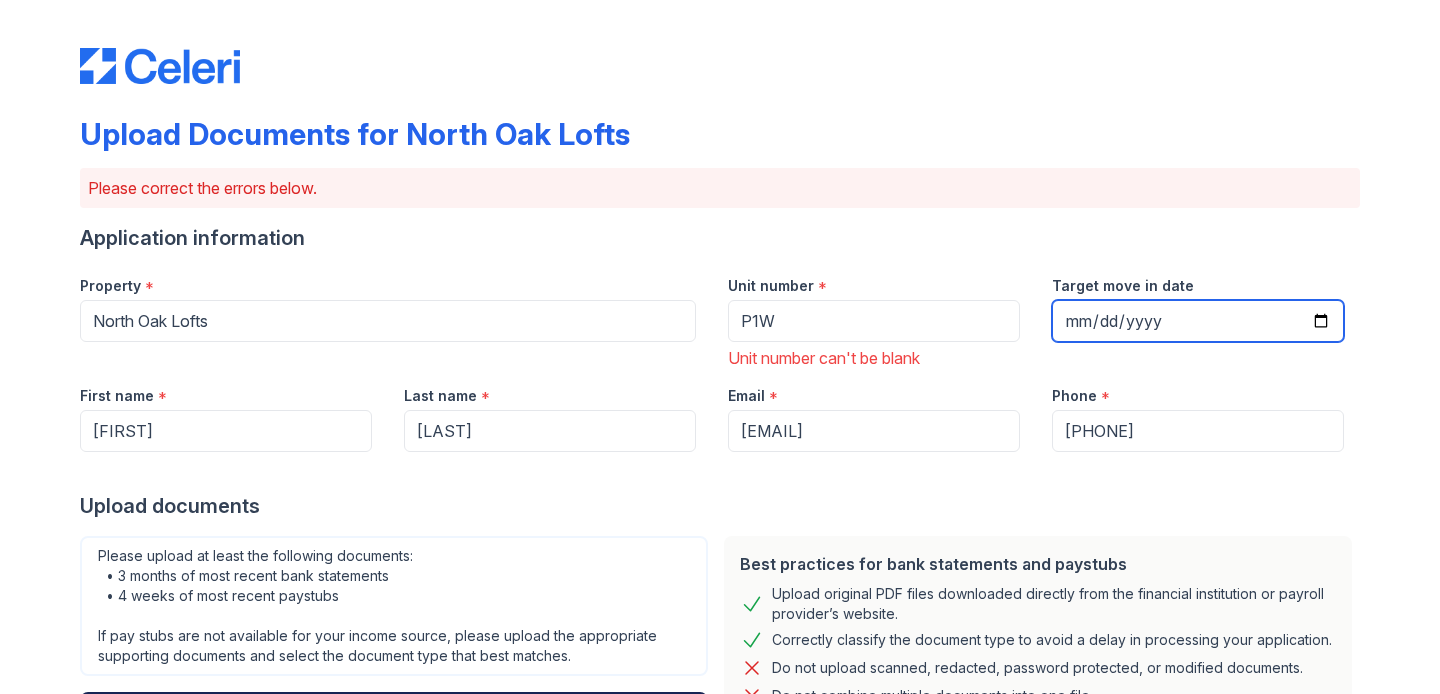 click on "Target move in date" at bounding box center [1198, 321] 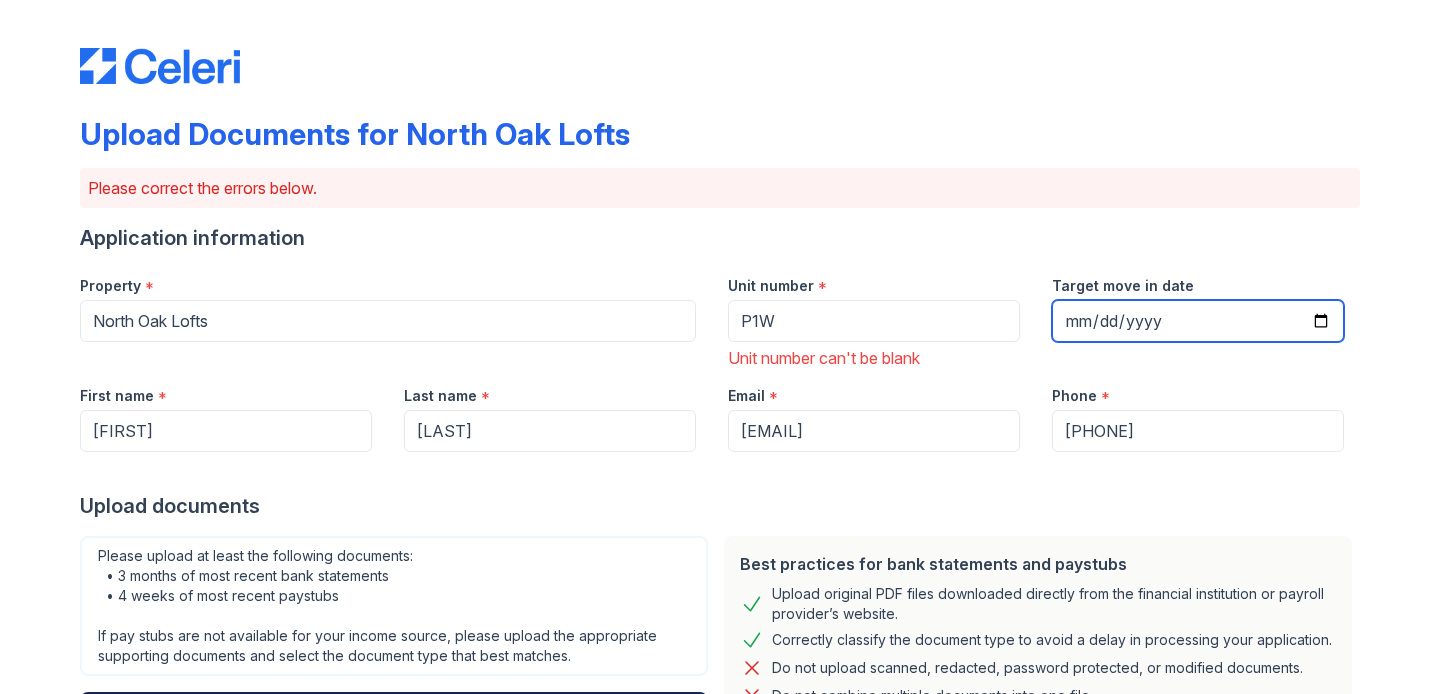 type on "2025-09-13" 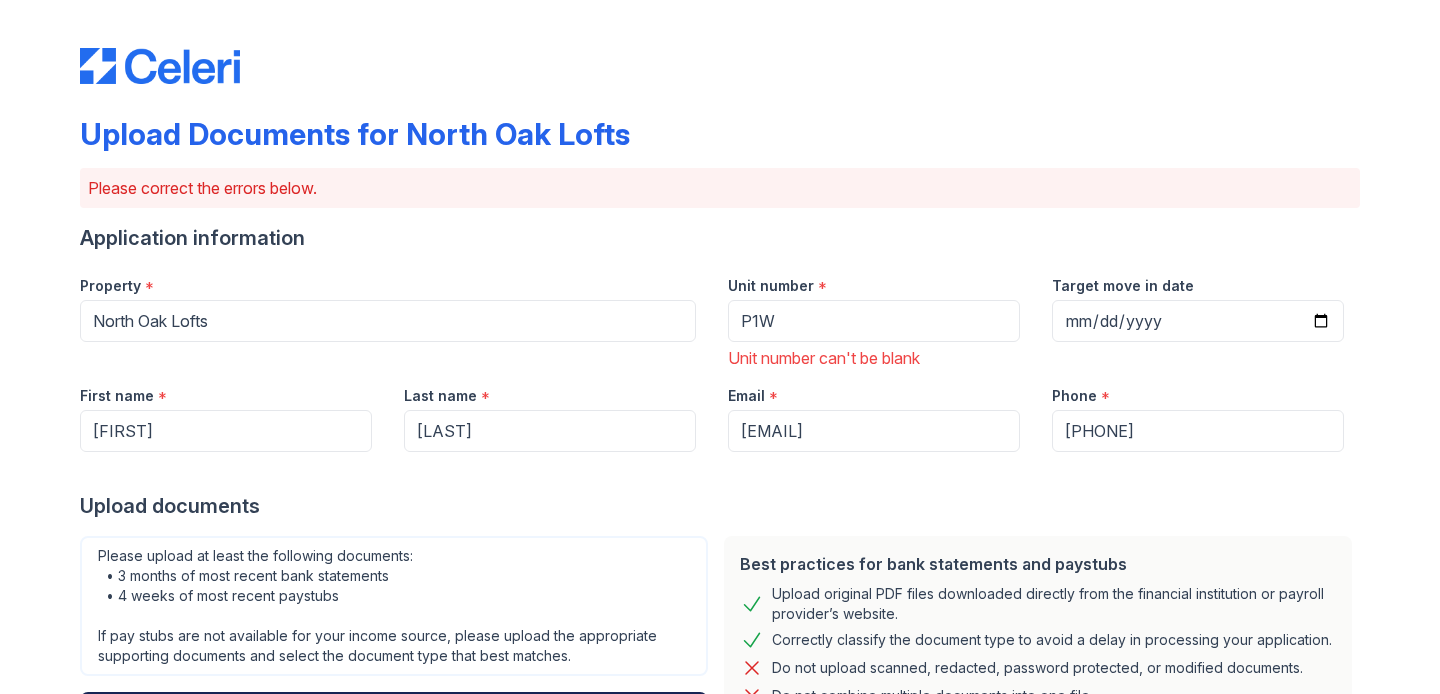 click on "Target move in date
2025-09-13" at bounding box center (1198, 315) 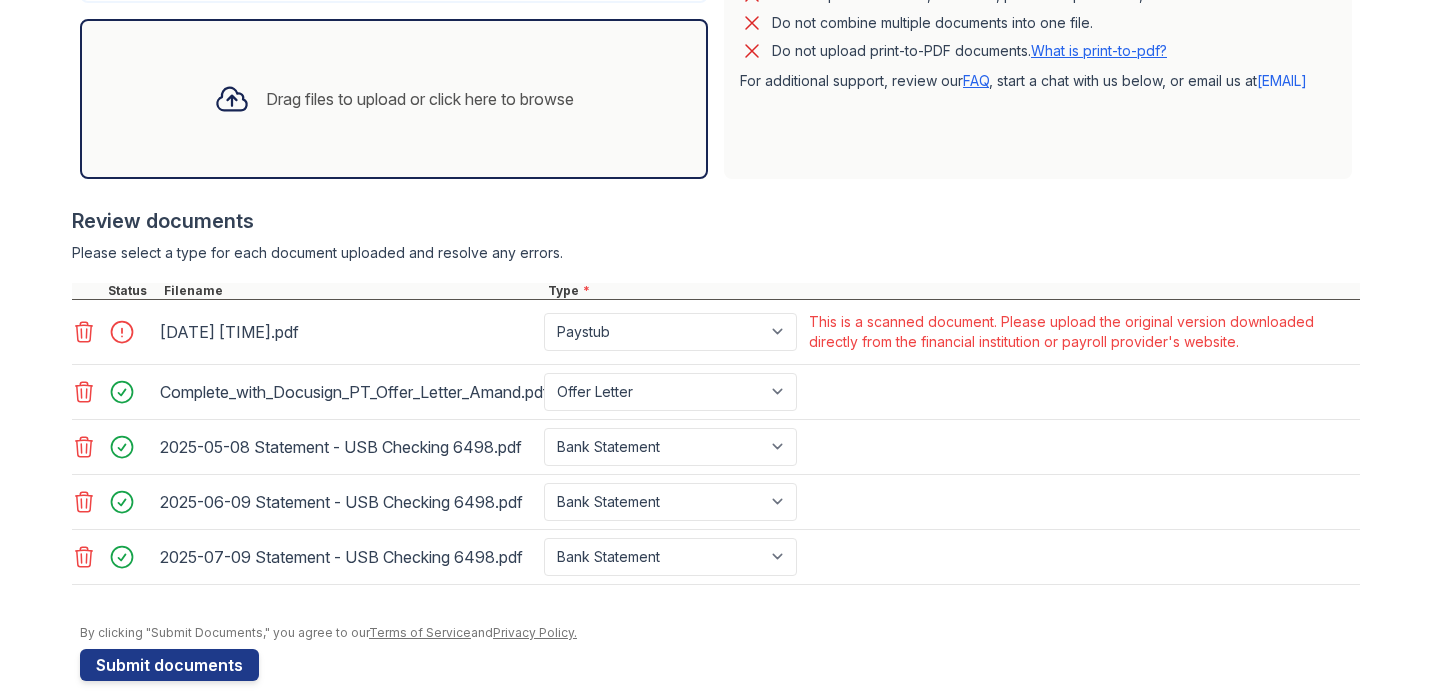 scroll, scrollTop: 700, scrollLeft: 0, axis: vertical 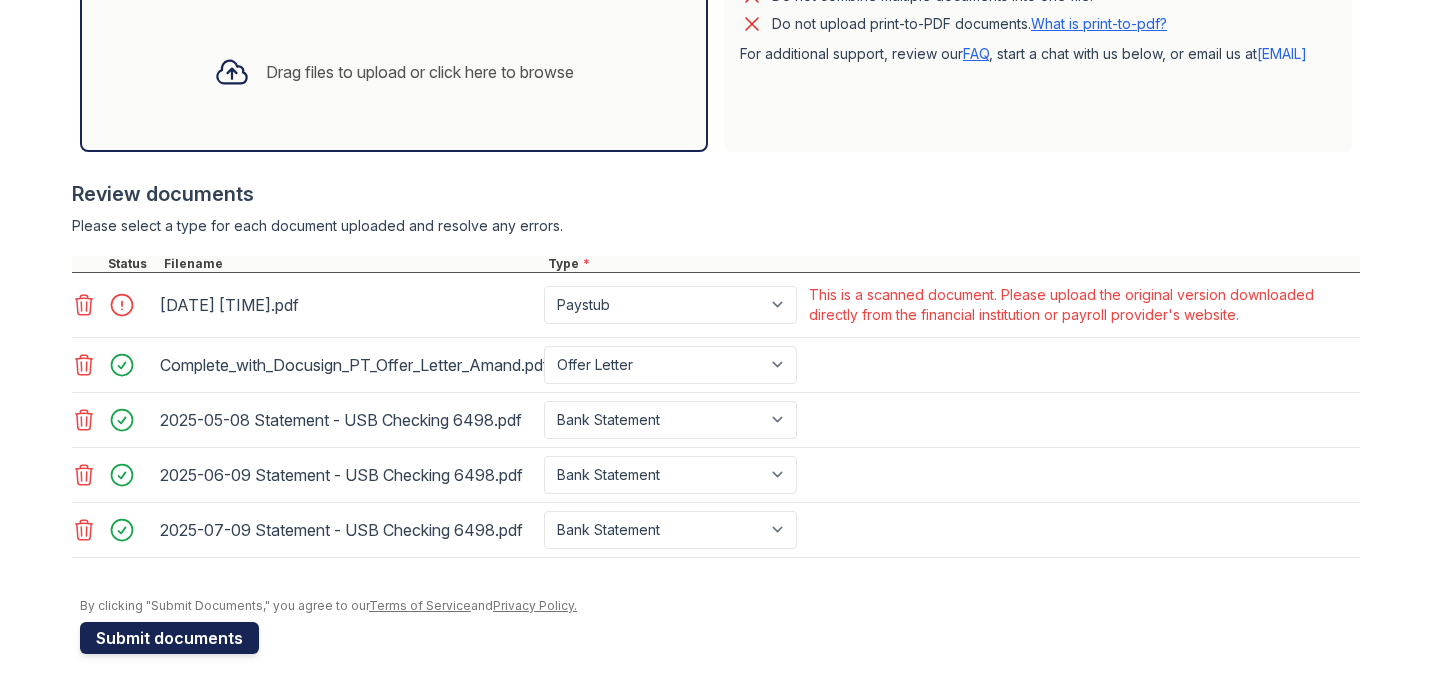 click on "Submit documents" at bounding box center (169, 638) 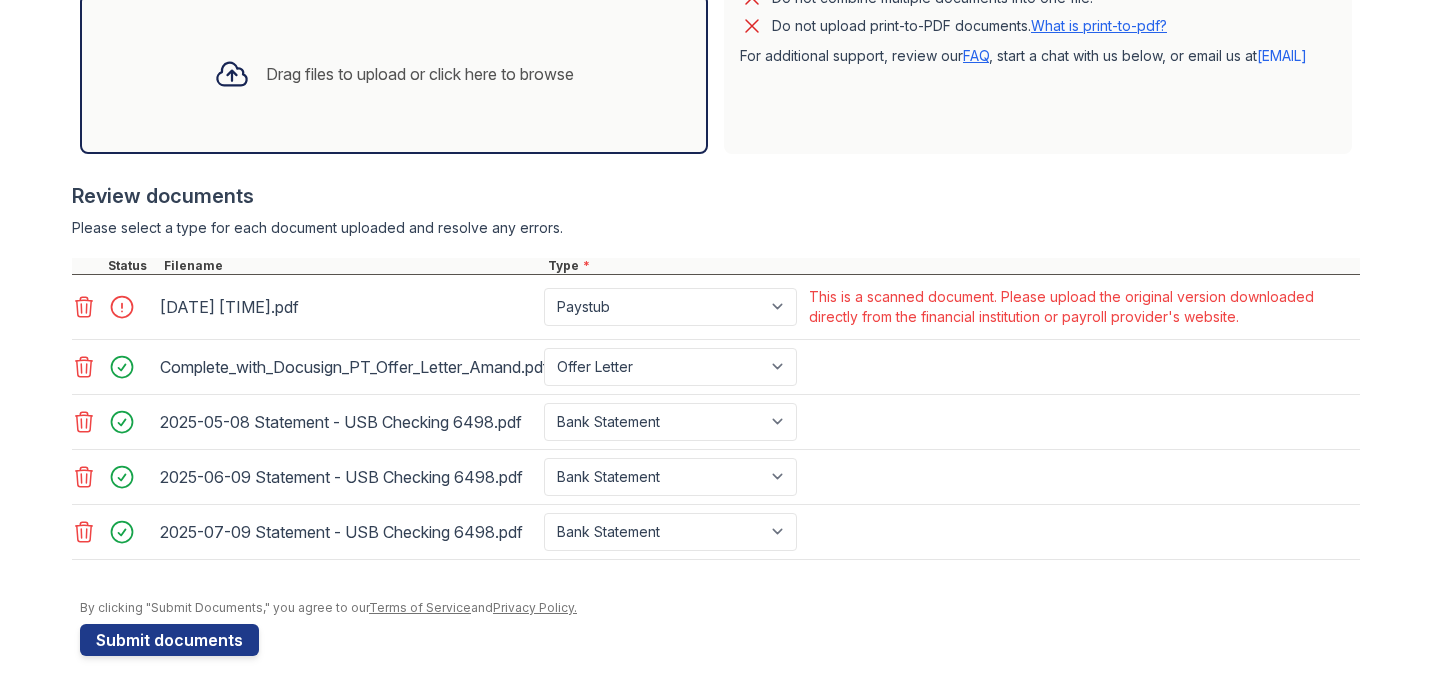 scroll, scrollTop: 672, scrollLeft: 0, axis: vertical 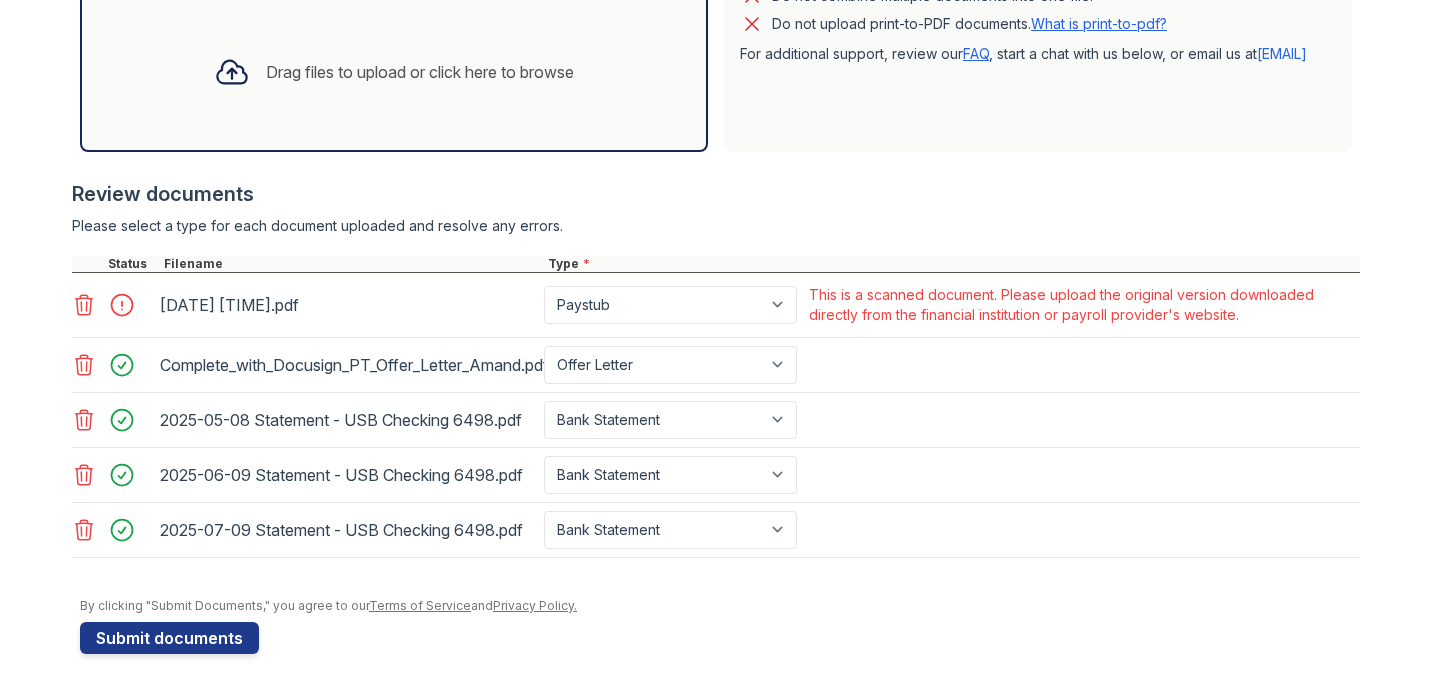 click 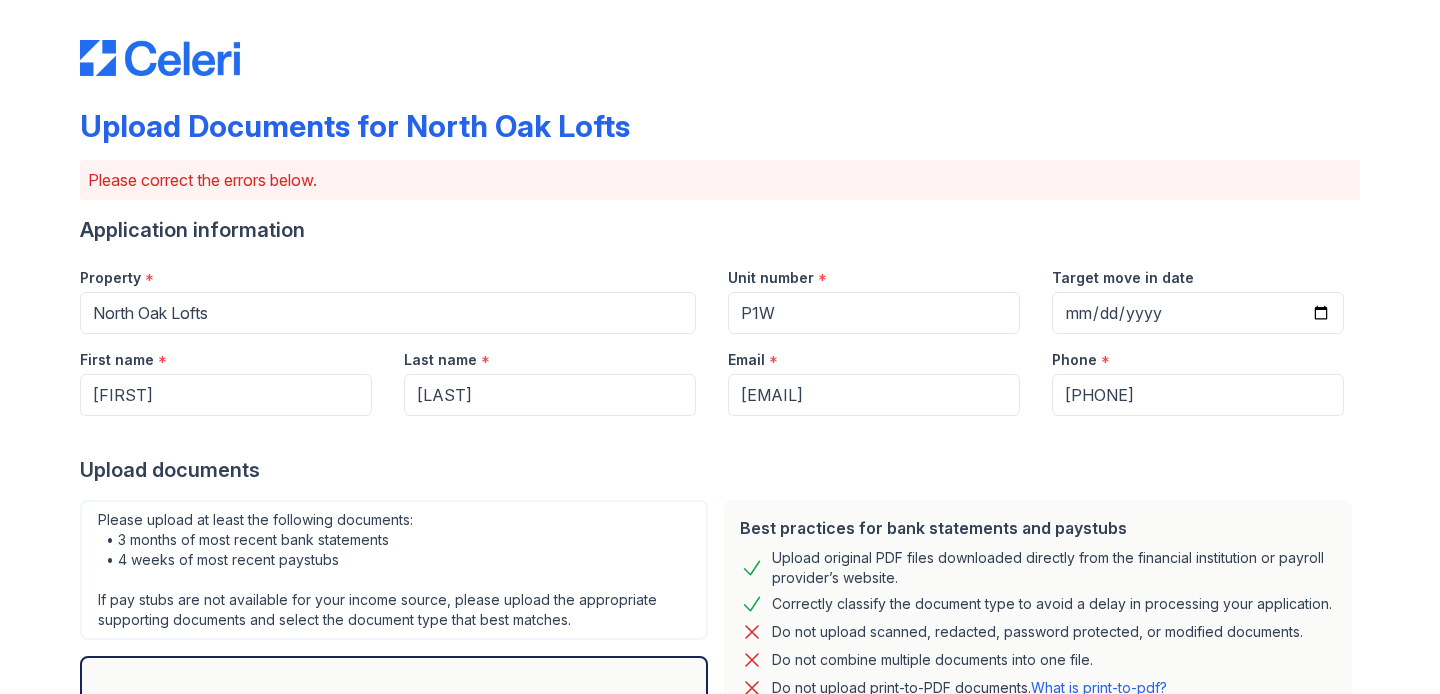 scroll, scrollTop: 607, scrollLeft: 0, axis: vertical 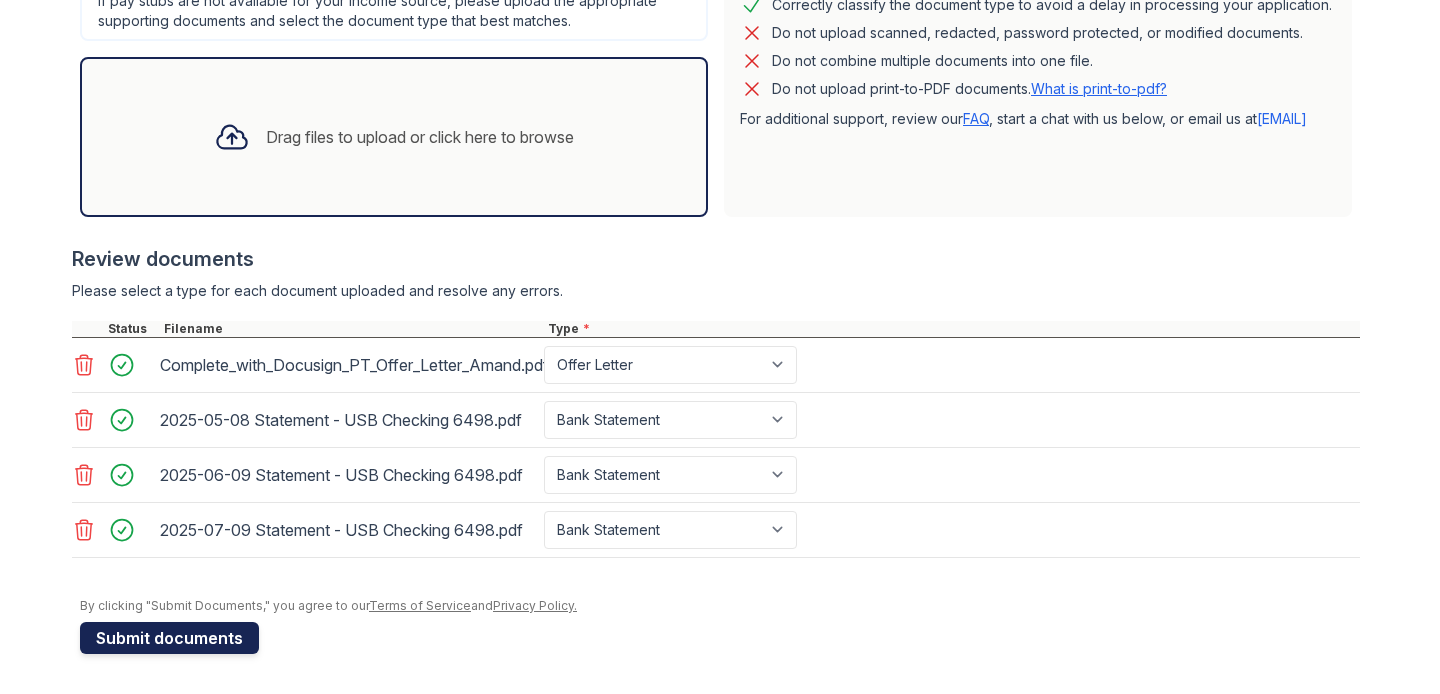 click on "Submit documents" at bounding box center [169, 638] 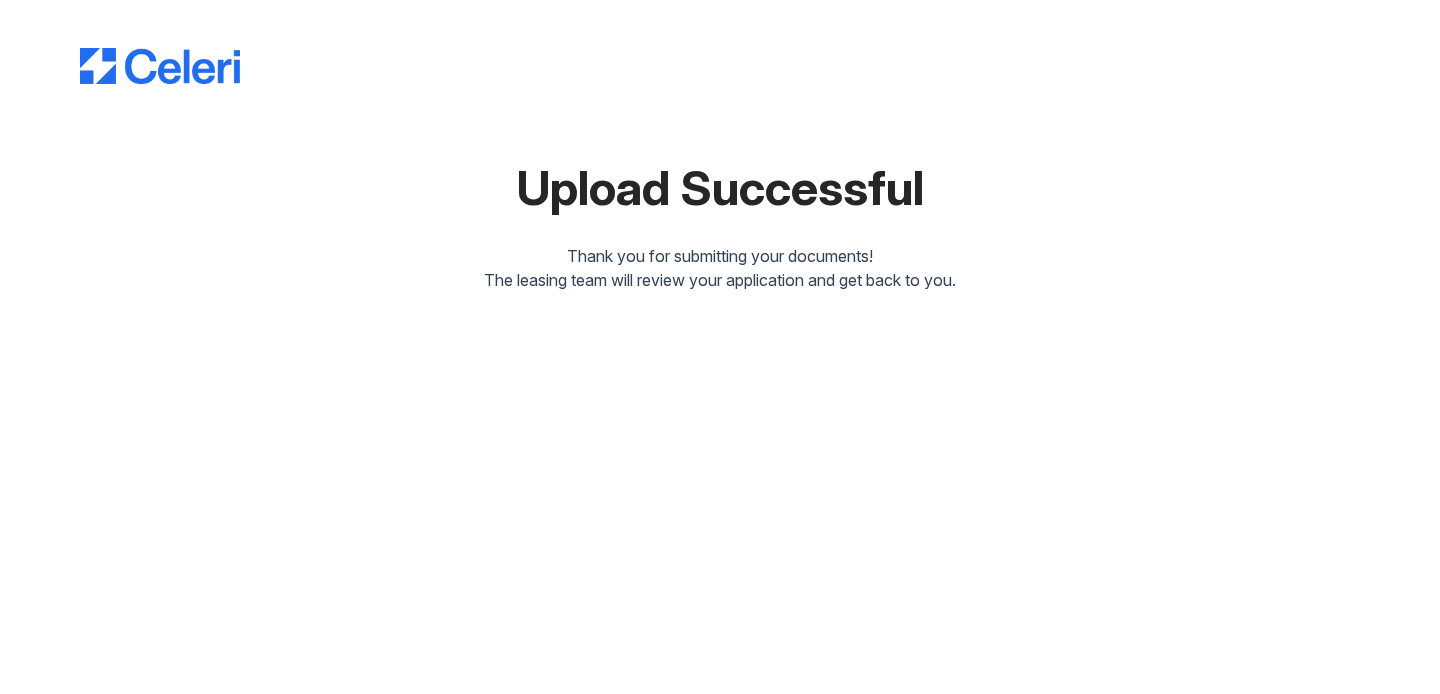 scroll, scrollTop: 0, scrollLeft: 0, axis: both 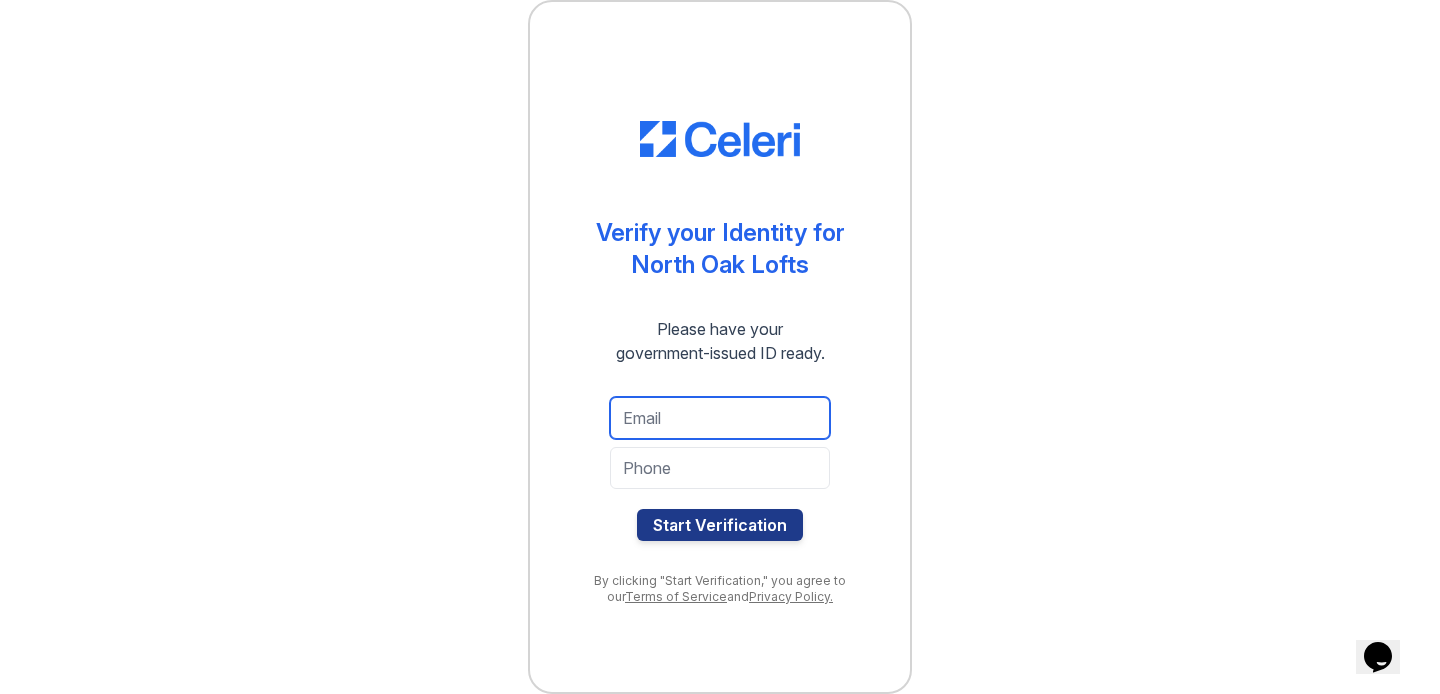 click at bounding box center (720, 418) 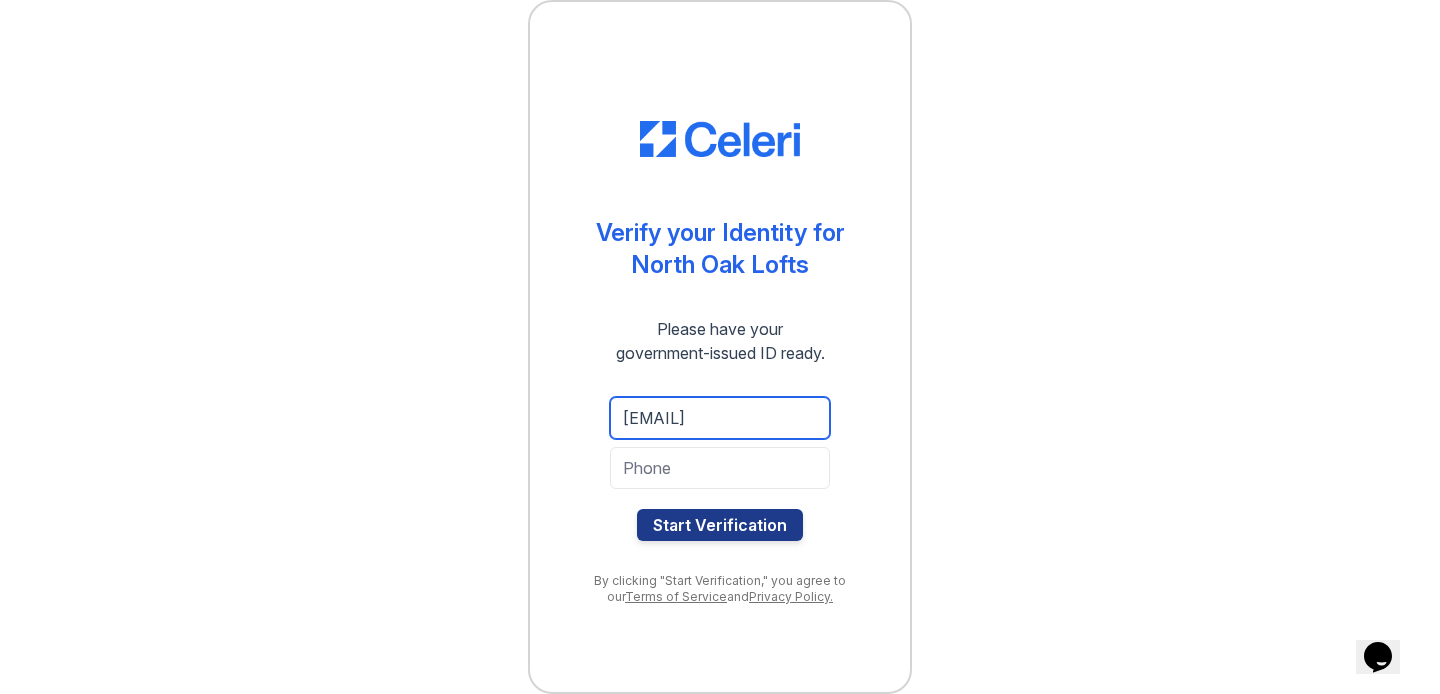 type on "[EMAIL]" 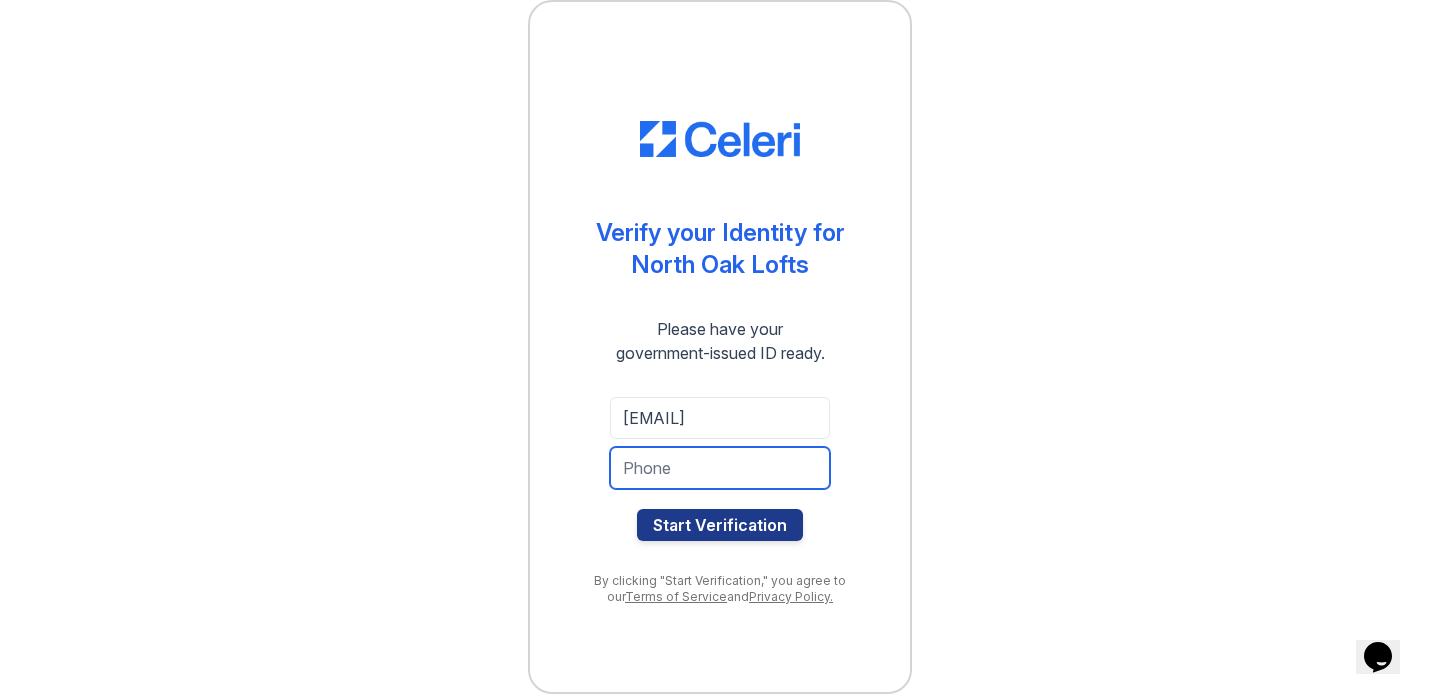 click at bounding box center (720, 468) 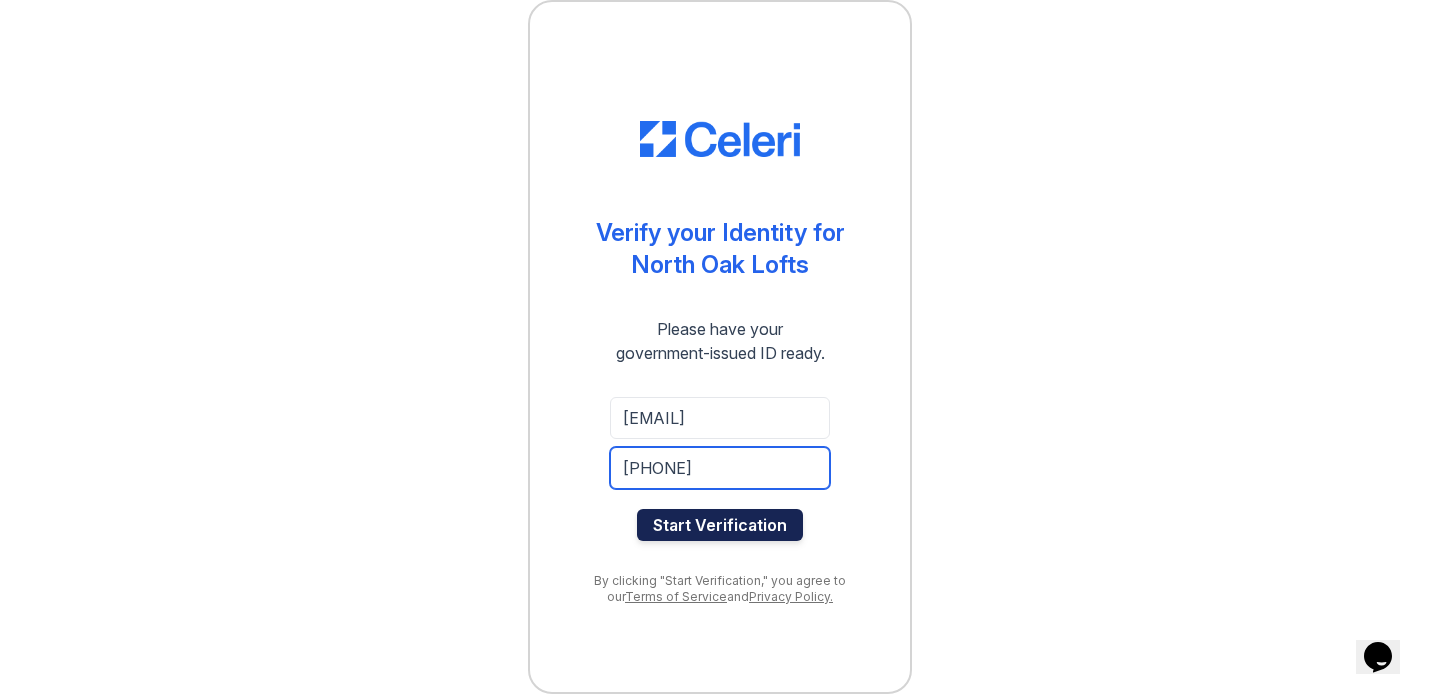 type on "[PHONE]" 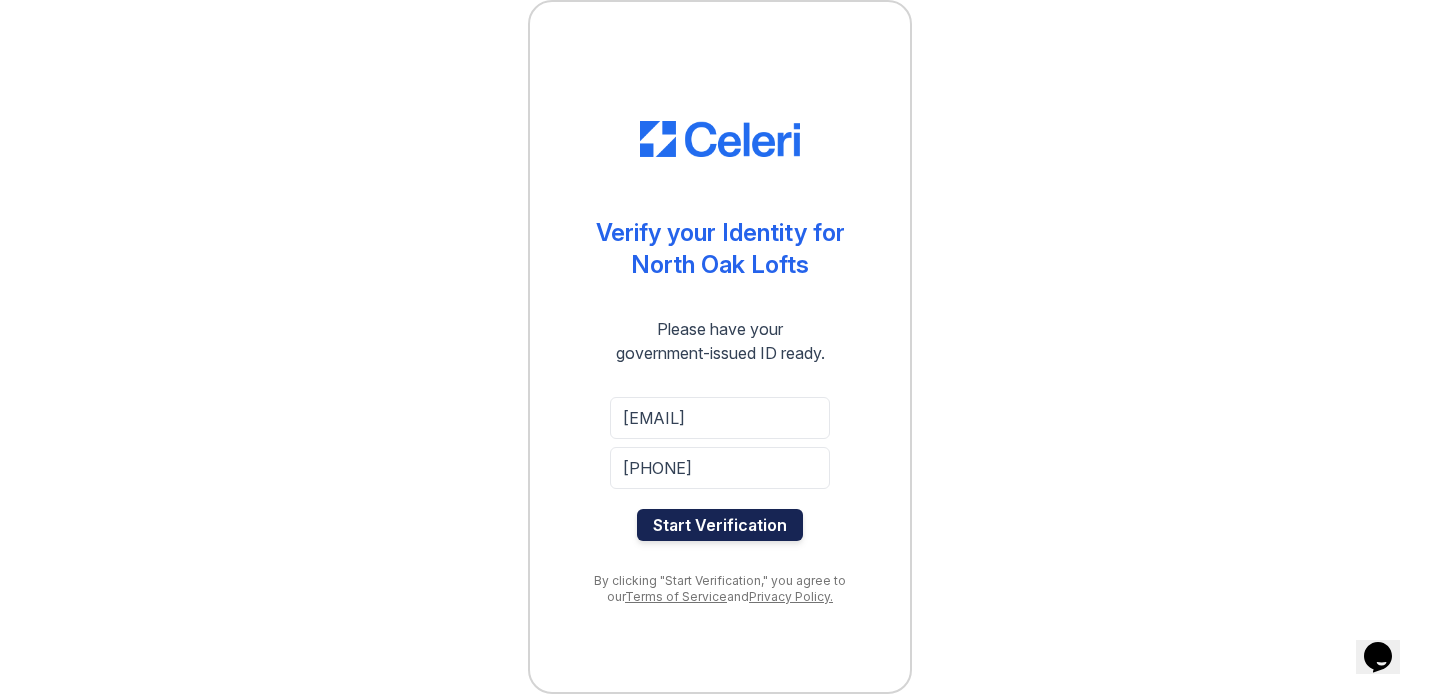 click on "Start Verification" at bounding box center (720, 525) 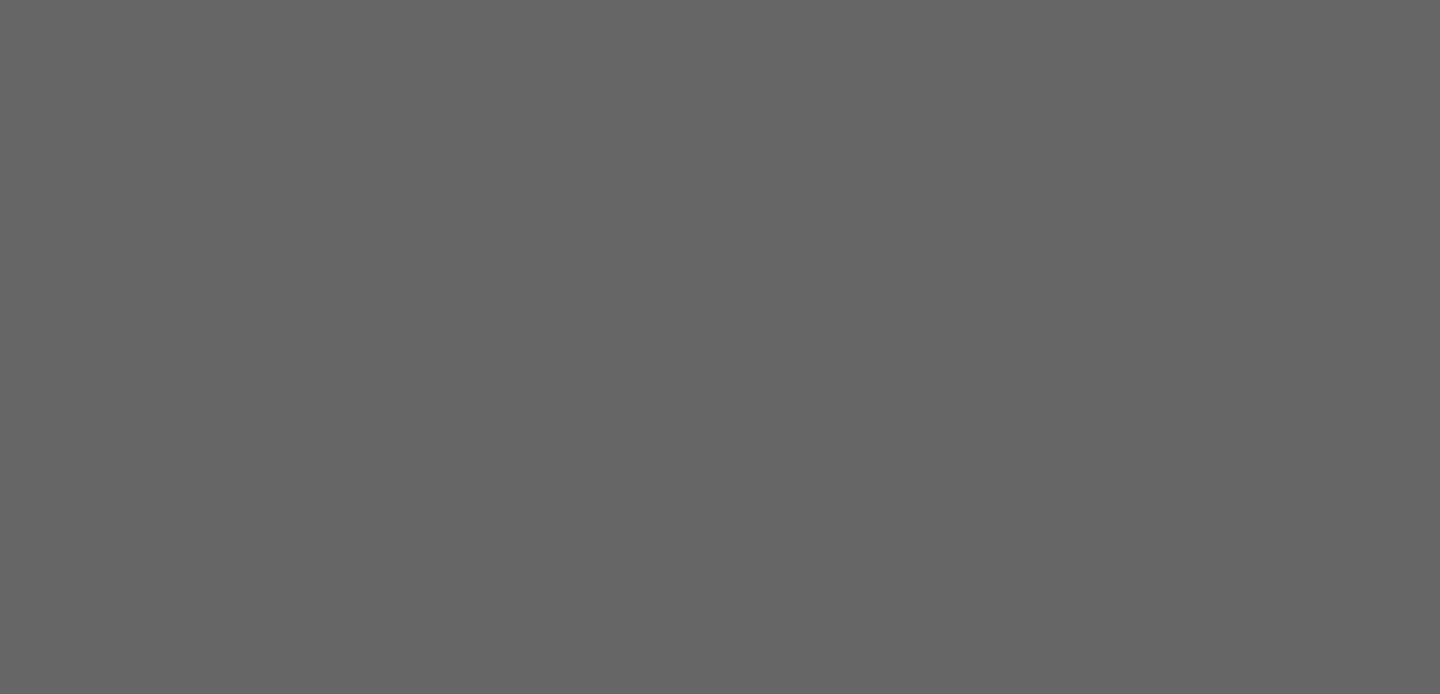 scroll, scrollTop: 0, scrollLeft: 0, axis: both 